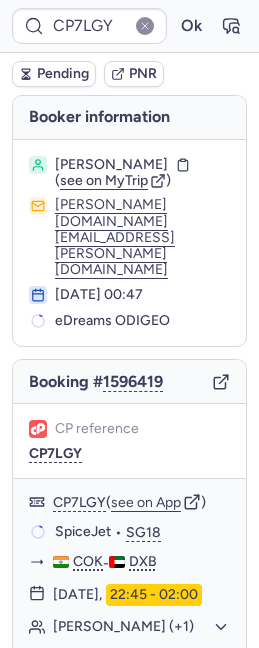 scroll, scrollTop: 0, scrollLeft: 0, axis: both 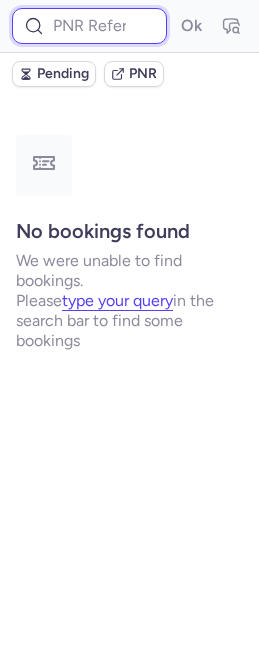 click at bounding box center [89, 26] 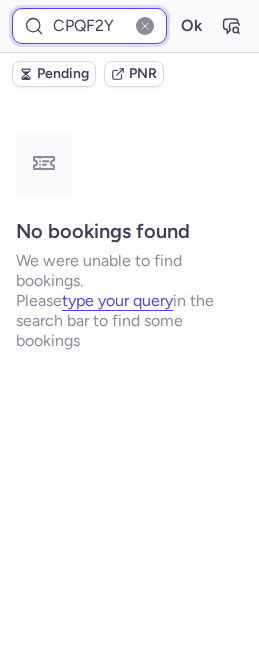 click on "Ok" at bounding box center [191, 26] 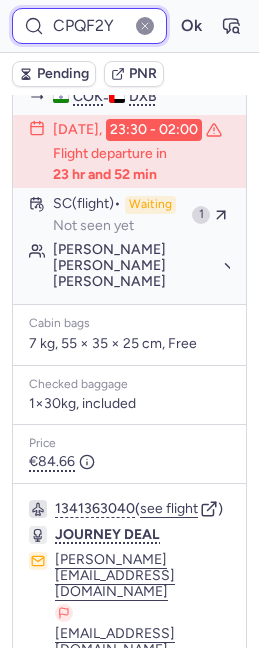 scroll, scrollTop: 636, scrollLeft: 0, axis: vertical 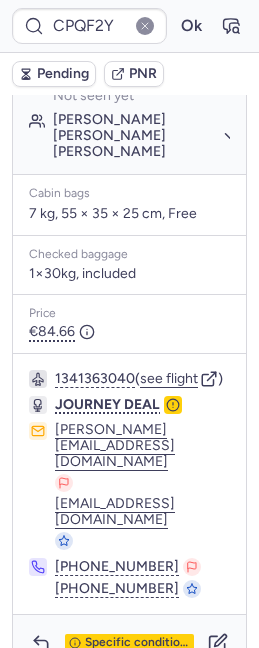 type on "CP7LGY" 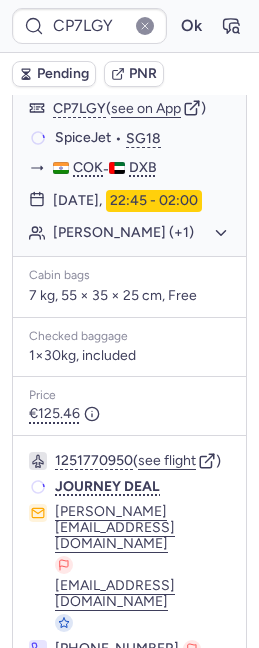 scroll, scrollTop: 381, scrollLeft: 0, axis: vertical 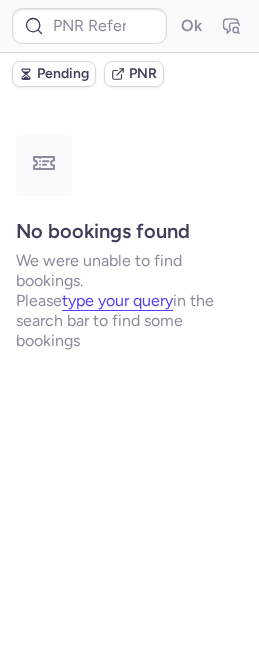 type on "CPOUQG" 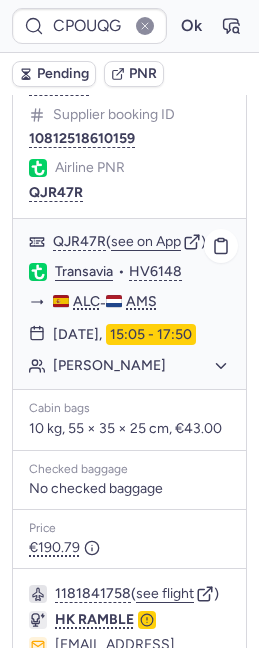 scroll, scrollTop: 311, scrollLeft: 0, axis: vertical 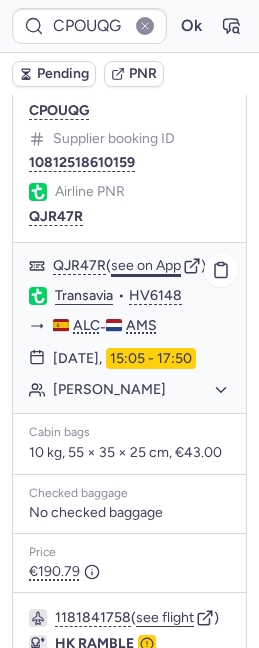 click on "see on App" 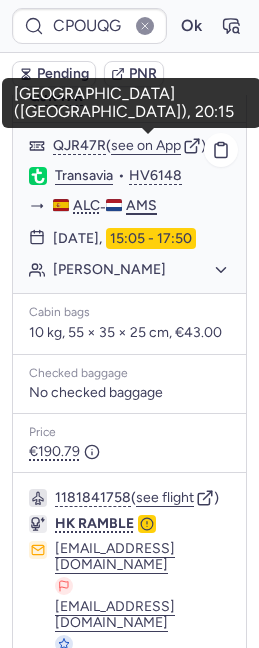 scroll, scrollTop: 553, scrollLeft: 0, axis: vertical 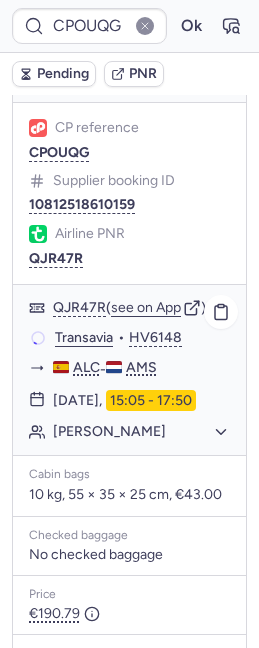 click on "[PERSON_NAME]" 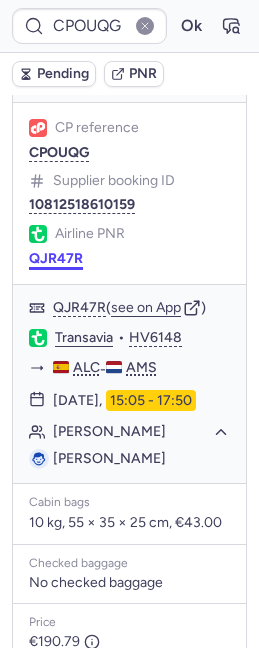 click on "QJR47R" at bounding box center [56, 259] 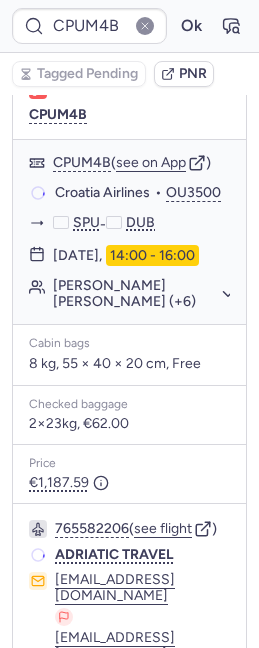 scroll, scrollTop: 269, scrollLeft: 0, axis: vertical 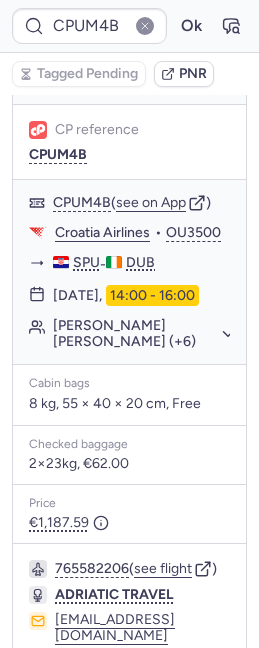 type on "CPN8FJ" 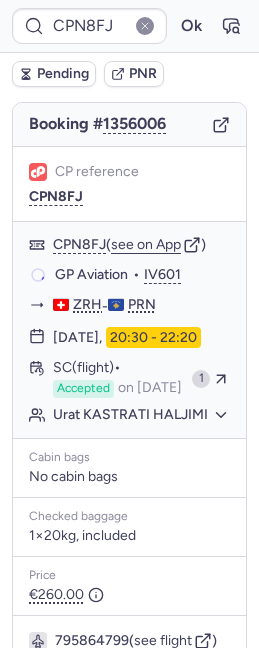 scroll, scrollTop: 243, scrollLeft: 0, axis: vertical 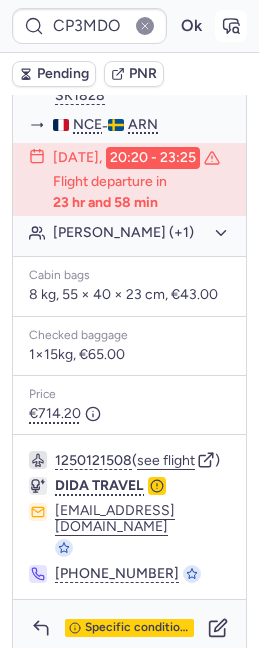 click at bounding box center [231, 26] 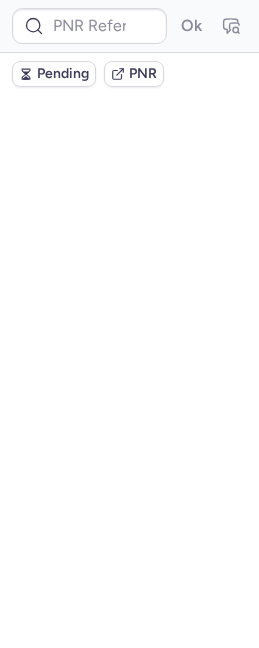 scroll, scrollTop: 0, scrollLeft: 0, axis: both 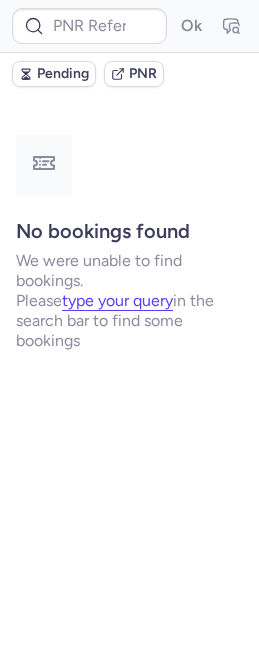 type on "CP3MDO" 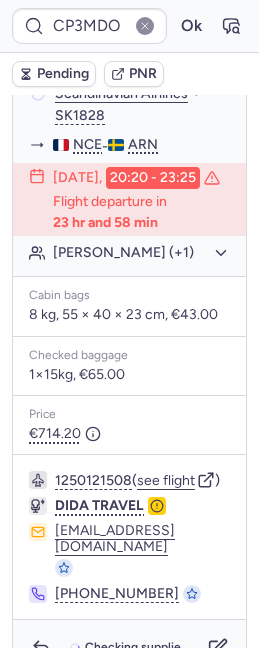 scroll, scrollTop: 533, scrollLeft: 0, axis: vertical 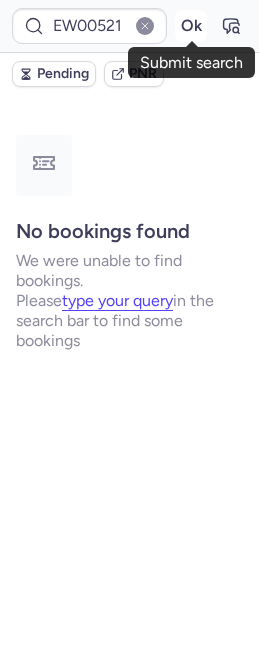 click on "Ok" at bounding box center (191, 26) 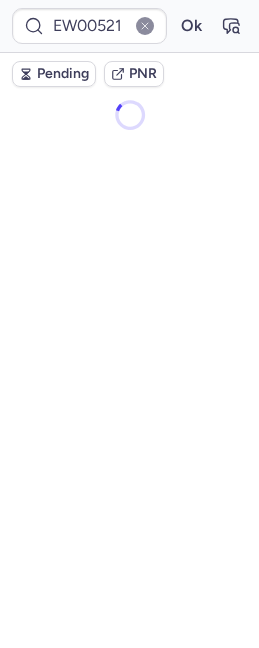 scroll, scrollTop: 0, scrollLeft: 0, axis: both 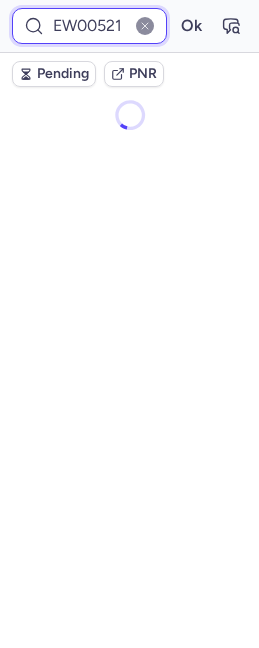 click on "EW00521" at bounding box center (89, 26) 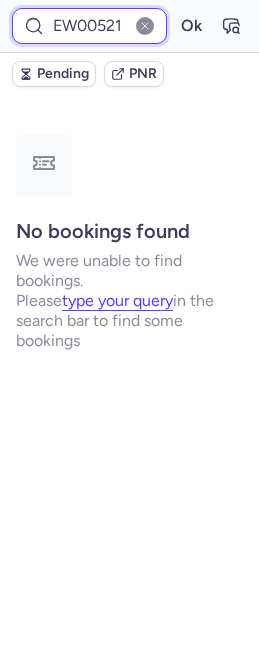 click on "EW00521" at bounding box center (89, 26) 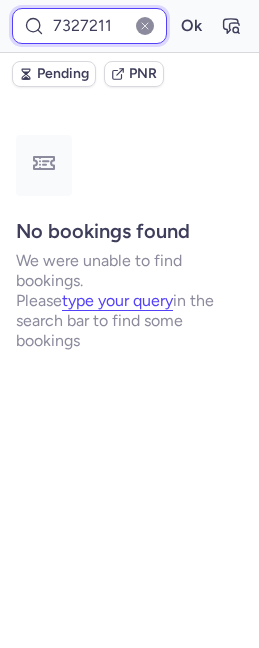 type on "7327211" 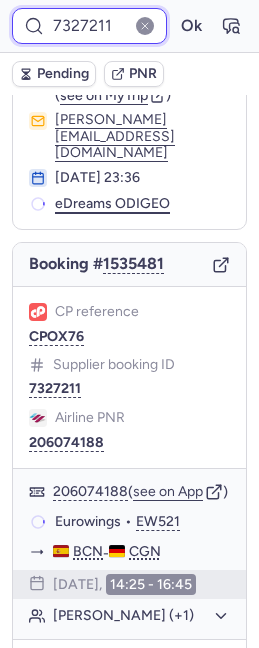 scroll, scrollTop: 87, scrollLeft: 0, axis: vertical 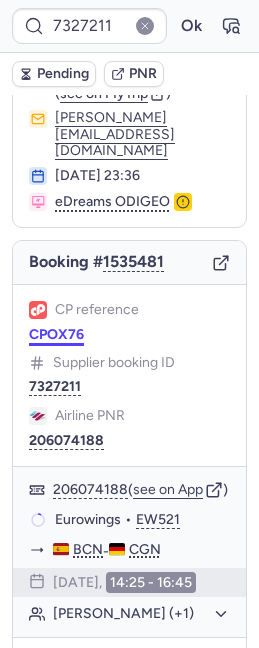 click on "CPOX76" at bounding box center (56, 335) 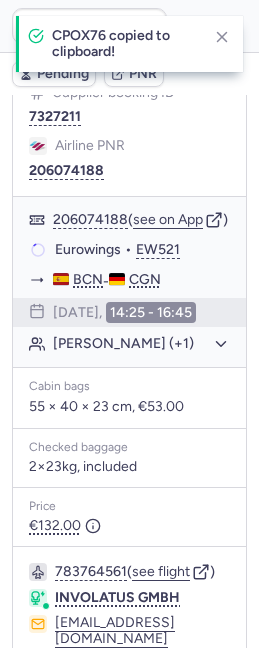 scroll, scrollTop: 345, scrollLeft: 0, axis: vertical 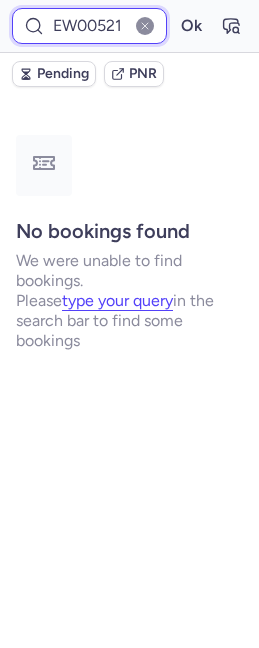 click on "EW00521" at bounding box center (89, 26) 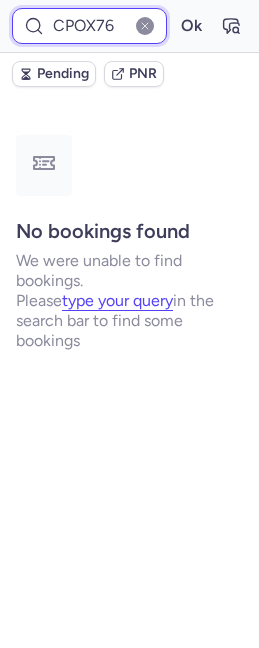 click on "Ok" at bounding box center (191, 26) 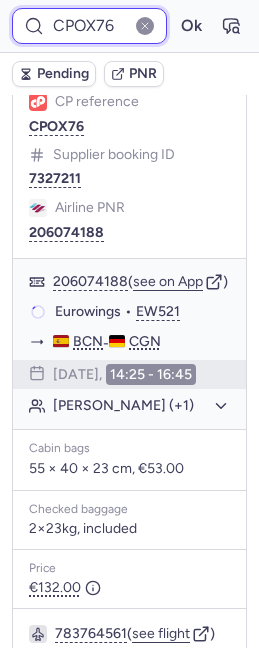 scroll, scrollTop: 300, scrollLeft: 0, axis: vertical 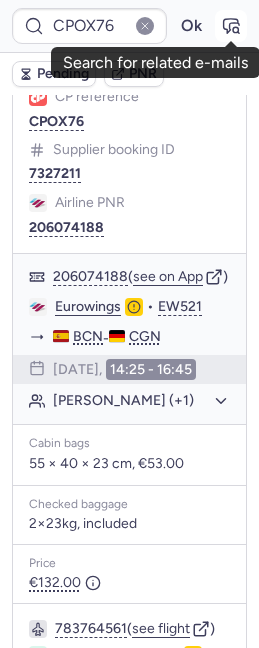 click 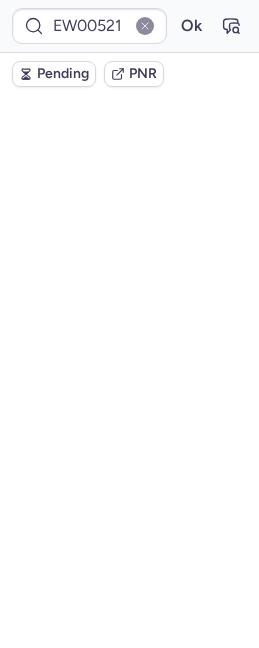 scroll, scrollTop: 0, scrollLeft: 0, axis: both 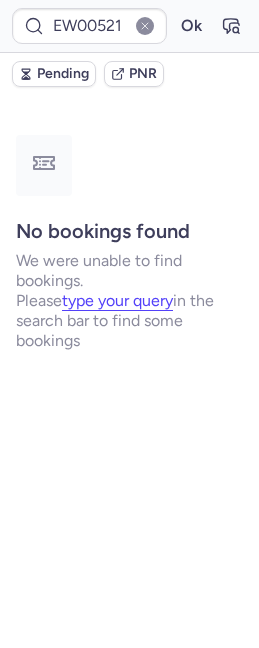 type on "CPOX76" 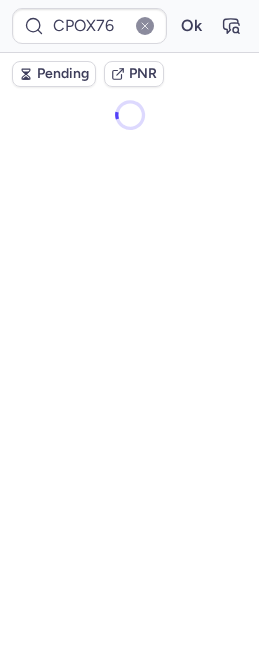 scroll, scrollTop: 0, scrollLeft: 0, axis: both 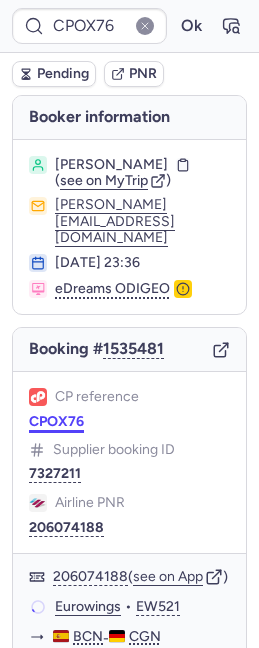 click on "CPOX76" at bounding box center [56, 422] 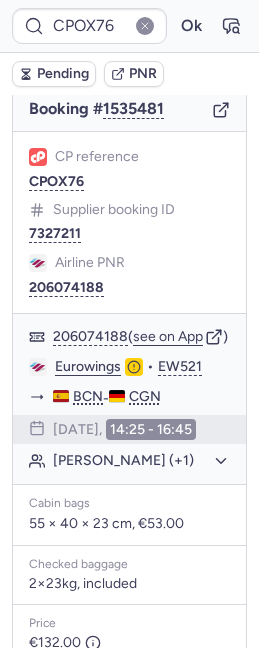 scroll, scrollTop: 573, scrollLeft: 0, axis: vertical 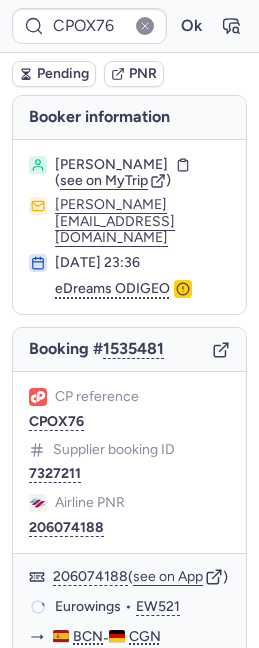 type on "EW00521" 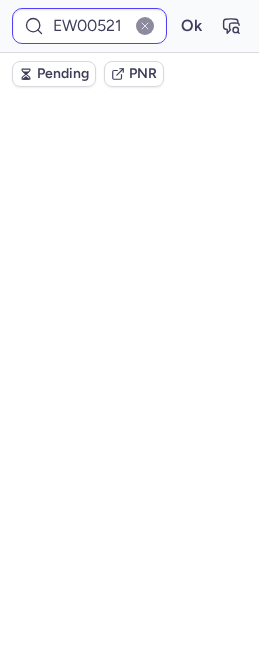 scroll, scrollTop: 0, scrollLeft: 0, axis: both 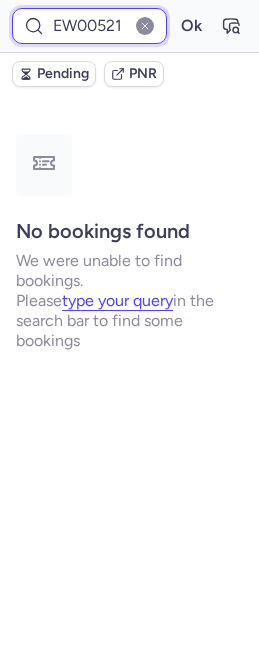 click on "EW00521" at bounding box center [89, 26] 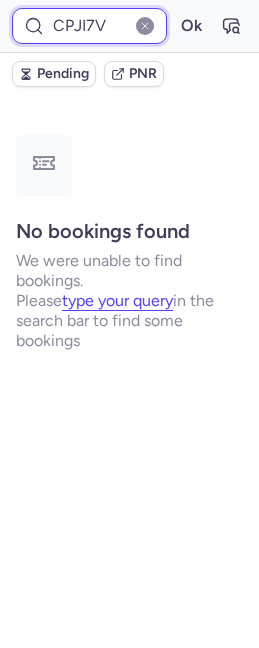 click on "Ok" at bounding box center [191, 26] 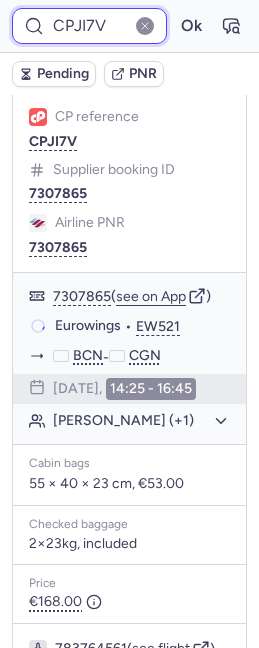 scroll, scrollTop: 322, scrollLeft: 0, axis: vertical 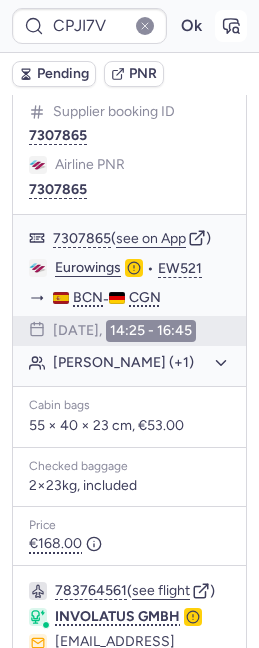click 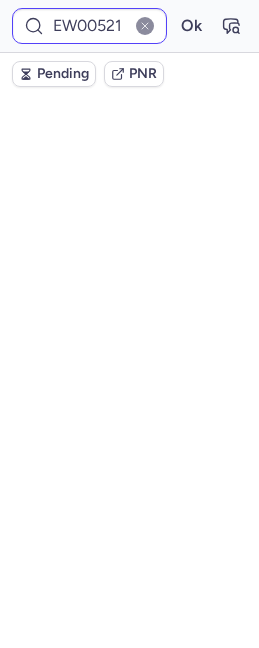 scroll, scrollTop: 334, scrollLeft: 0, axis: vertical 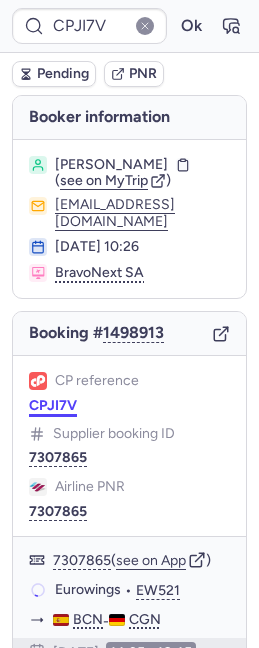 click on "CPJI7V" at bounding box center [53, 406] 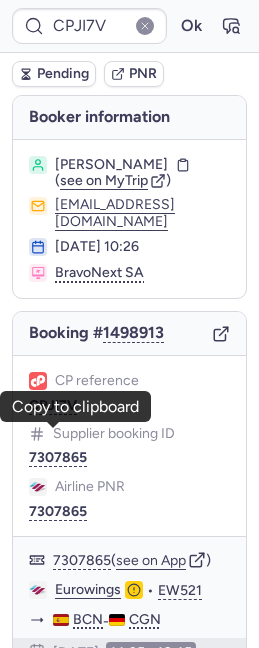 type on "EW00521" 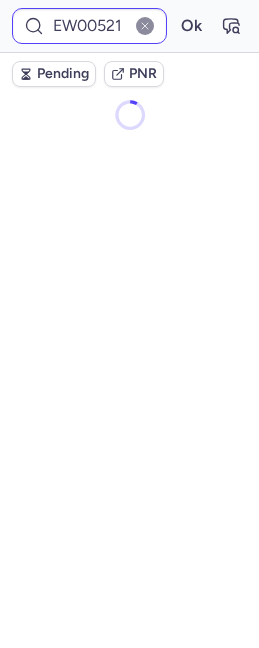 scroll, scrollTop: 0, scrollLeft: 0, axis: both 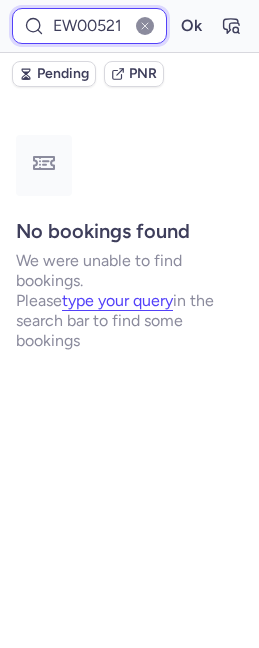 click on "EW00521" at bounding box center (89, 26) 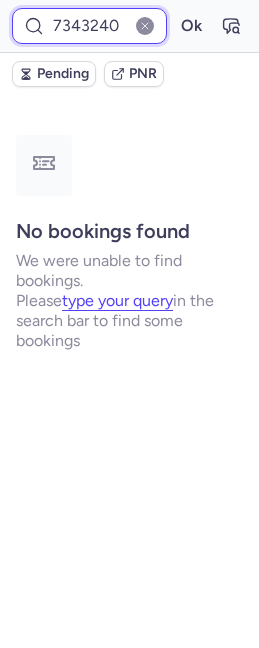 type on "7343240" 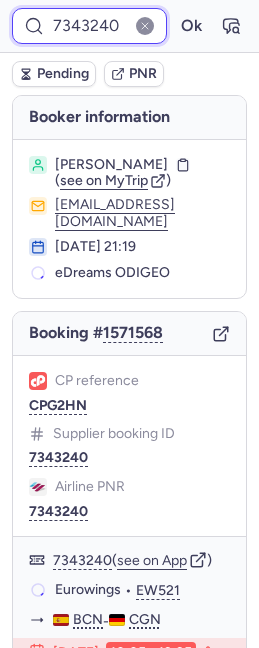 scroll, scrollTop: 191, scrollLeft: 0, axis: vertical 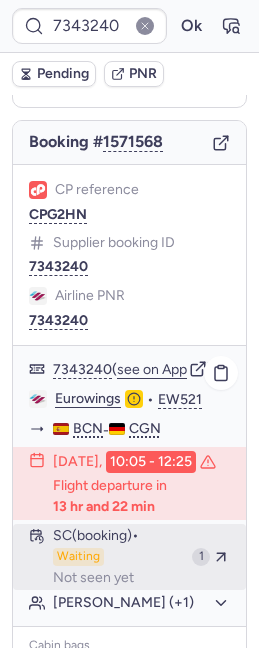 click on "SC   (booking)  Waiting Not seen yet" at bounding box center [118, 557] 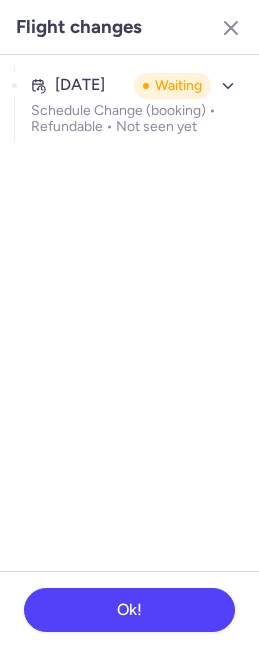click on "Jul 19, 2025 Waiting Schedule Change (booking) • Refundable • Not seen yet" 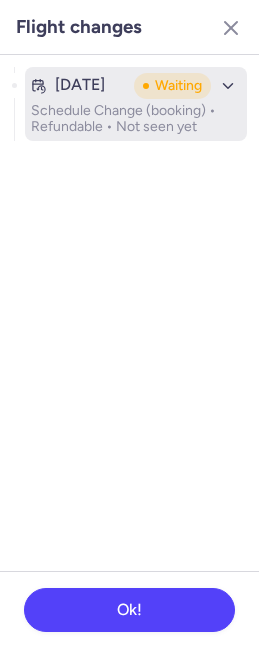 click on "Waiting" at bounding box center (172, 86) 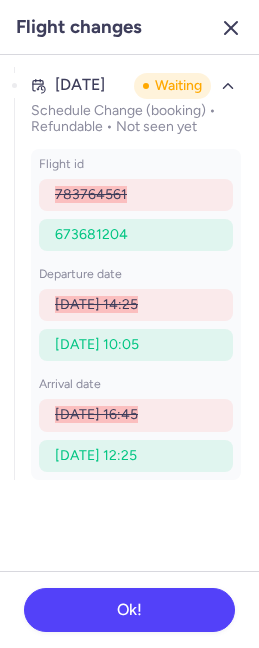 click 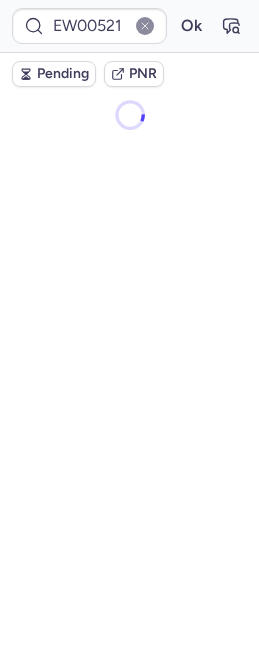 scroll, scrollTop: 0, scrollLeft: 0, axis: both 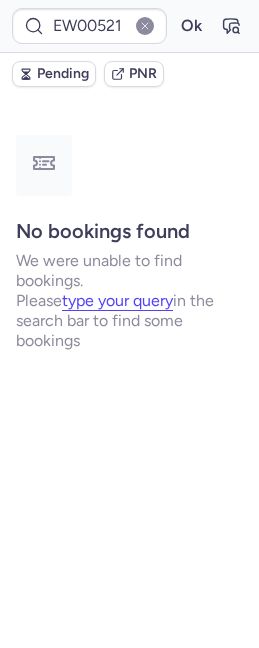 click at bounding box center [145, 26] 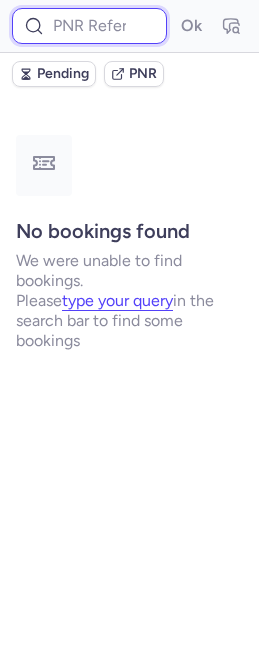 click at bounding box center (89, 26) 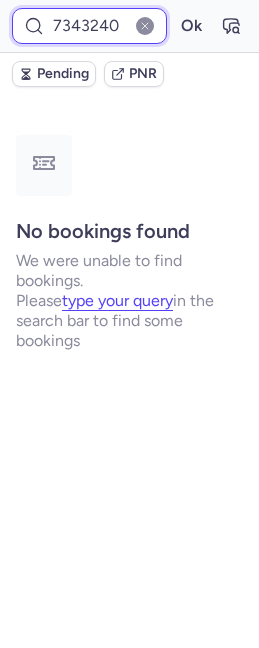 type on "7343240" 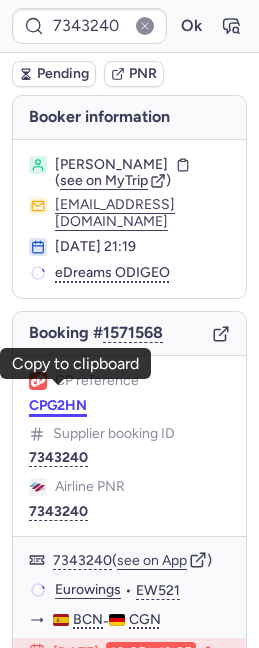 click on "CPG2HN" at bounding box center (58, 406) 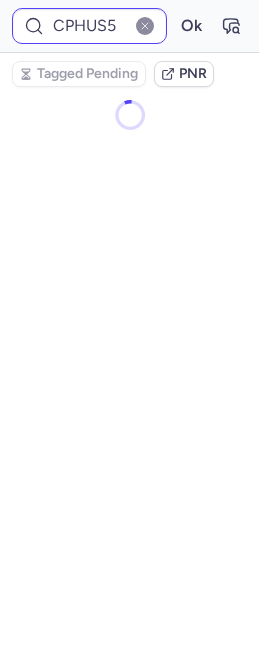 scroll, scrollTop: 0, scrollLeft: 0, axis: both 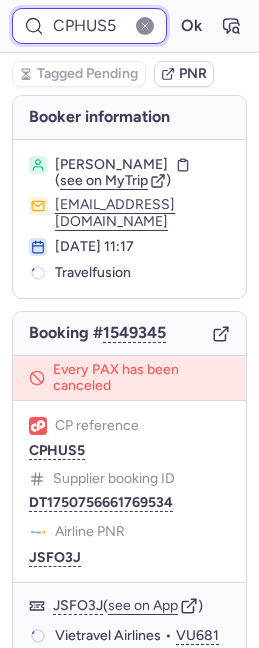 click on "CPHUS5" at bounding box center [89, 26] 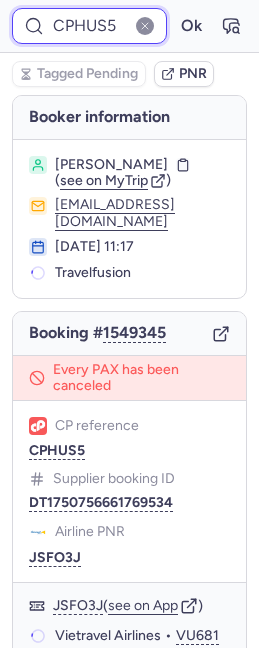 click on "CPHUS5" at bounding box center (89, 26) 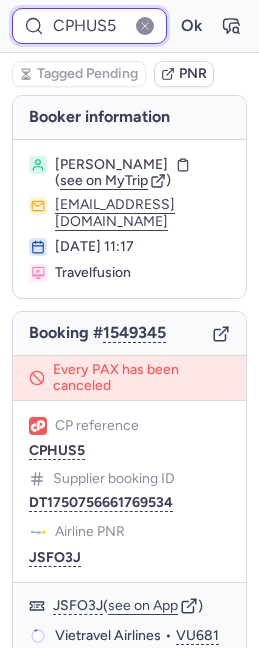 click on "CPHUS5" at bounding box center [89, 26] 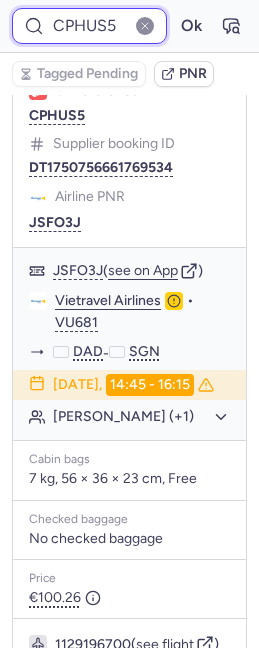 scroll, scrollTop: 0, scrollLeft: 0, axis: both 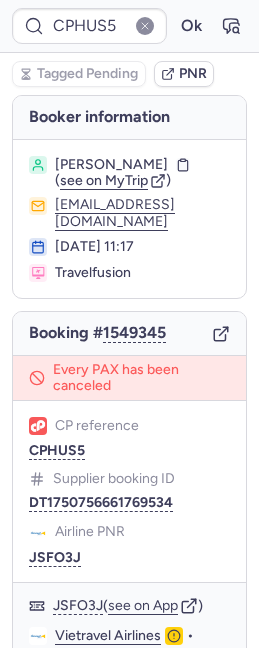 click at bounding box center (145, 26) 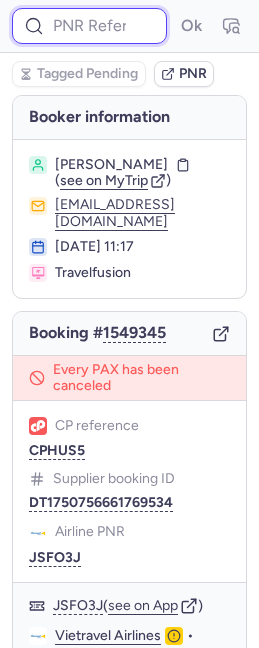 click at bounding box center [89, 26] 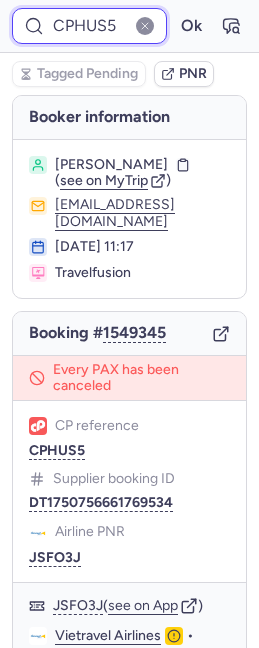 type on "CPHUS5" 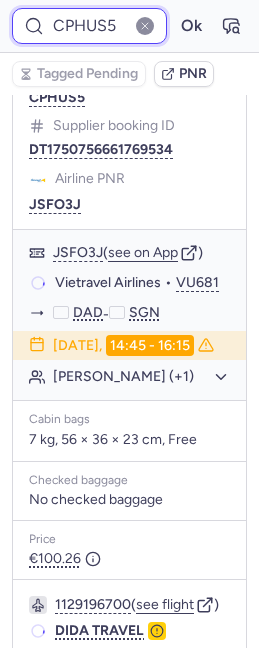 scroll, scrollTop: 546, scrollLeft: 0, axis: vertical 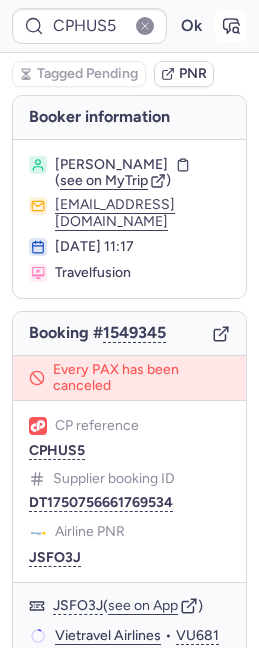click 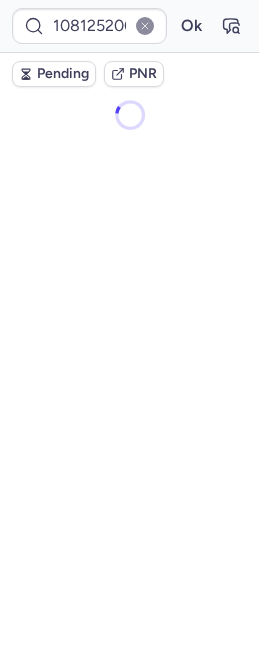 scroll, scrollTop: 0, scrollLeft: 0, axis: both 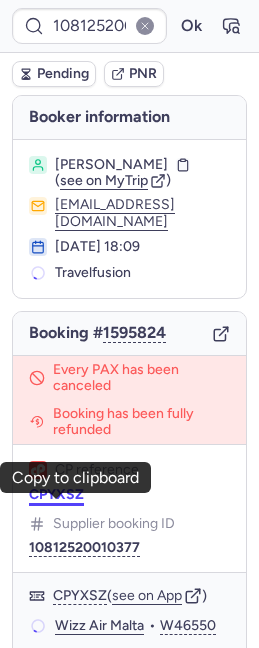 click on "CPYXSZ" at bounding box center (56, 495) 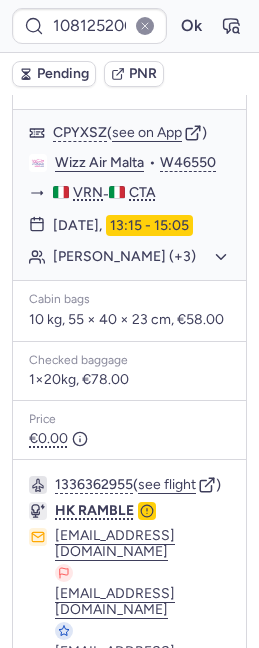 scroll, scrollTop: 614, scrollLeft: 0, axis: vertical 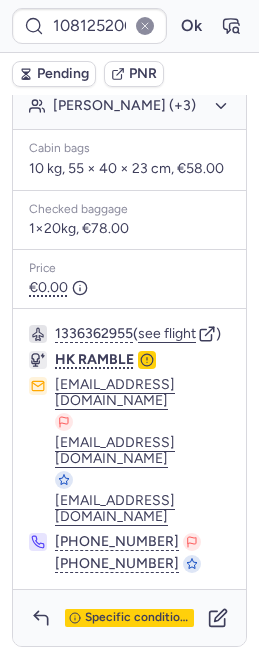 type on "CPUKYC" 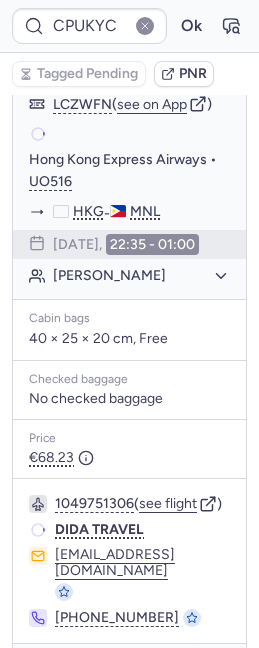 scroll, scrollTop: 614, scrollLeft: 0, axis: vertical 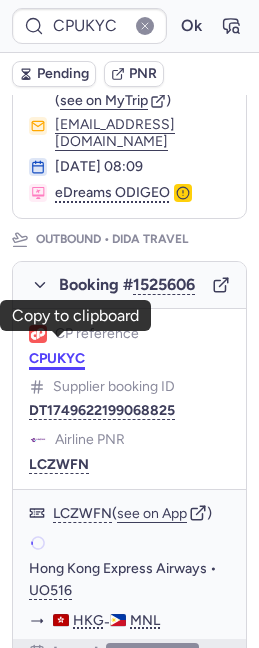 click on "CPUKYC" at bounding box center (57, 359) 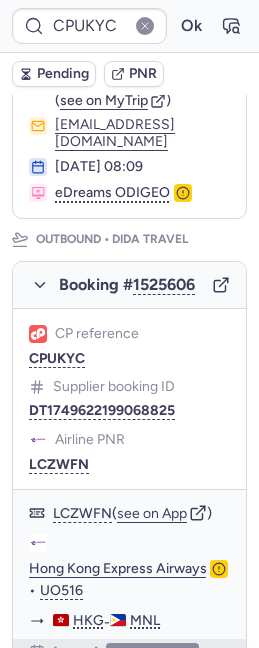 type on "CPWPAF" 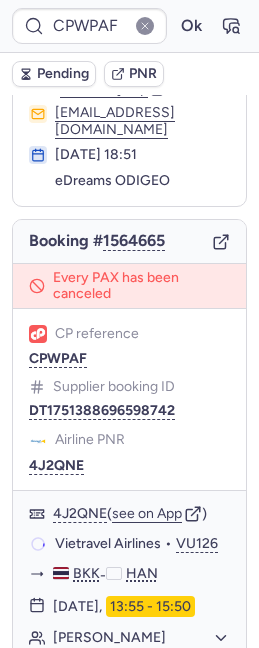 scroll, scrollTop: 80, scrollLeft: 0, axis: vertical 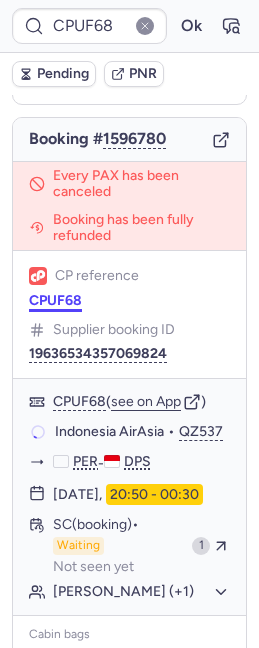 click on "CPUF68" at bounding box center [55, 301] 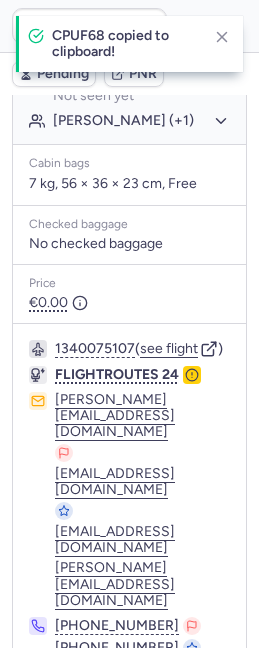 scroll, scrollTop: 728, scrollLeft: 0, axis: vertical 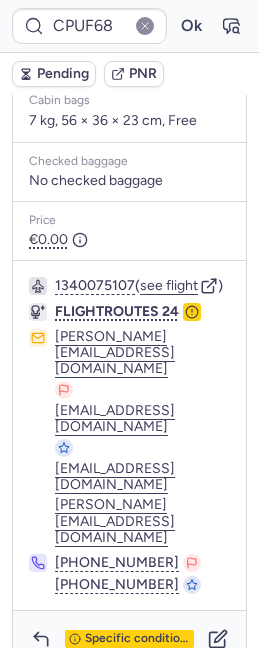 type on "CPFVED" 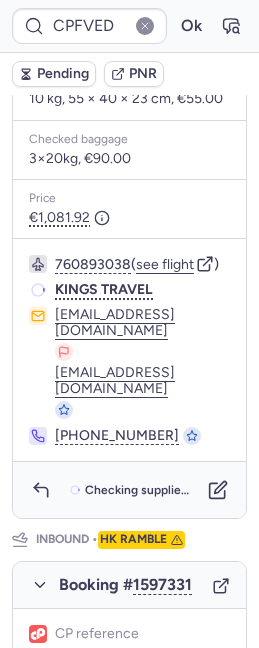 scroll, scrollTop: 728, scrollLeft: 0, axis: vertical 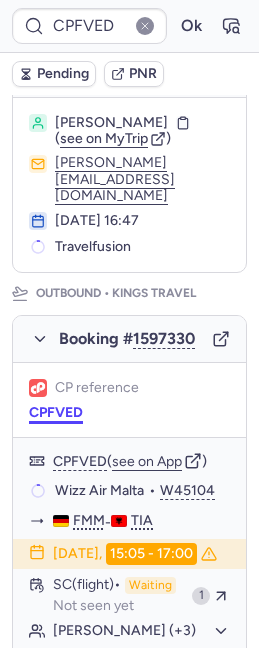 click on "CPFVED" at bounding box center (56, 413) 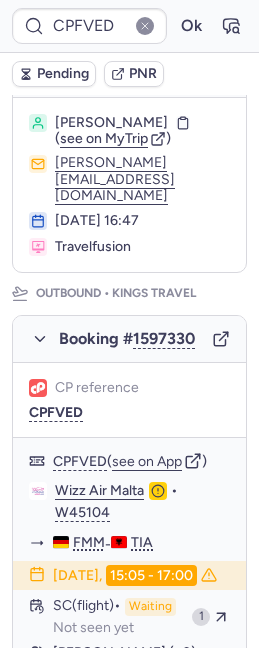 type on "CPIHOX" 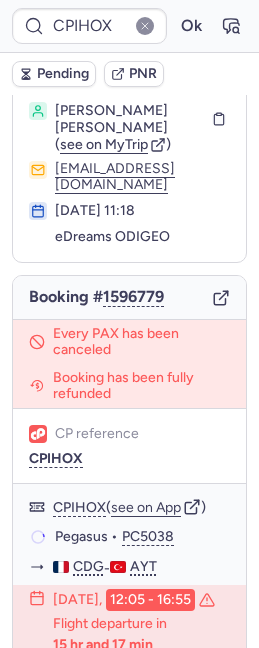 scroll, scrollTop: 42, scrollLeft: 0, axis: vertical 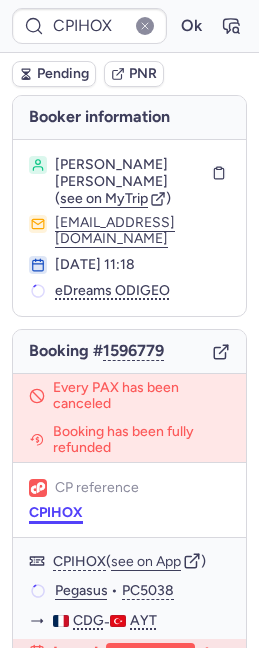 click on "CPIHOX" at bounding box center [56, 513] 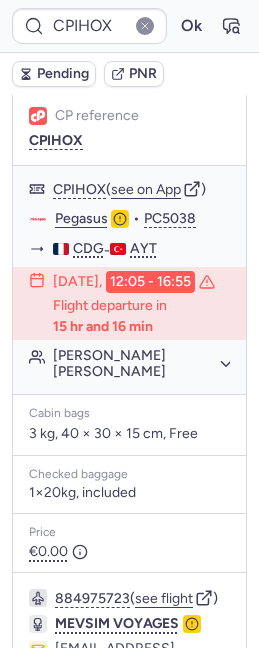 scroll, scrollTop: 491, scrollLeft: 0, axis: vertical 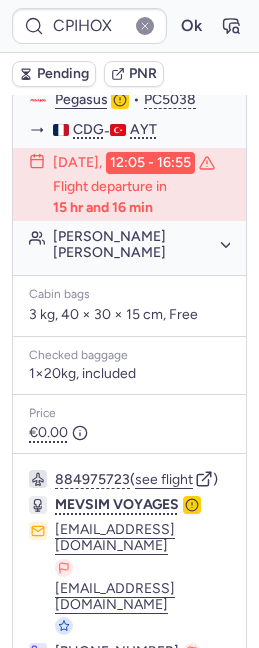 type on "CPOUOD" 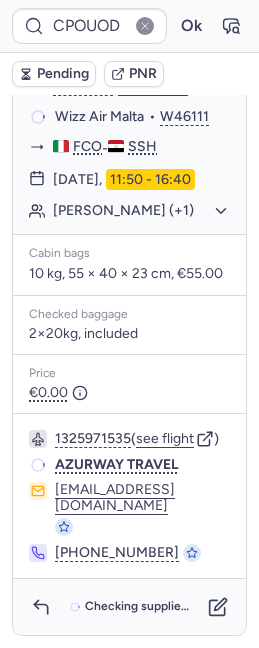 scroll, scrollTop: 491, scrollLeft: 0, axis: vertical 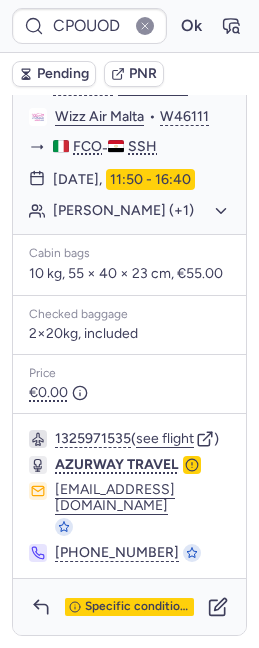 type on "CP87SM" 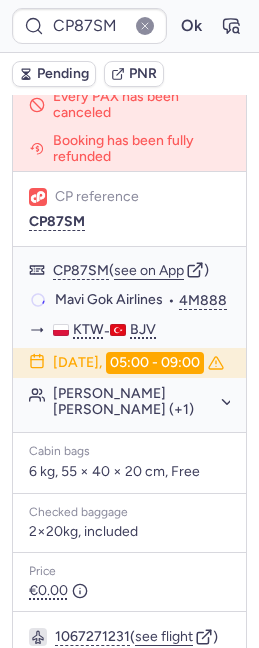 scroll, scrollTop: 499, scrollLeft: 0, axis: vertical 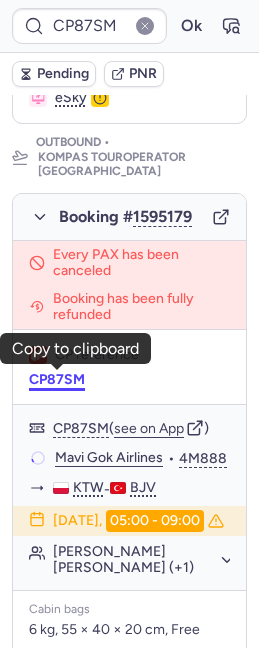 click on "CP87SM" at bounding box center (57, 380) 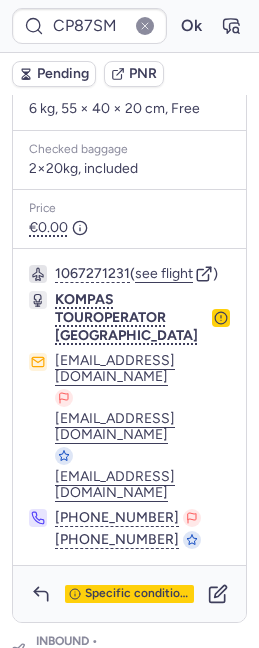 scroll, scrollTop: 903, scrollLeft: 0, axis: vertical 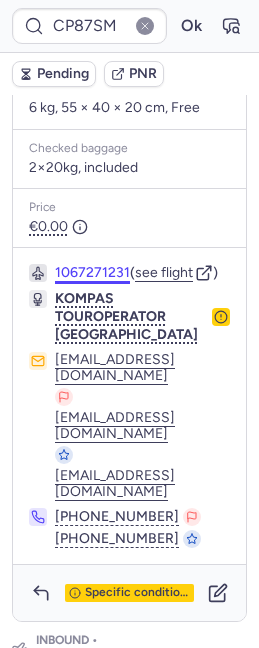 type on "CPPQ4L" 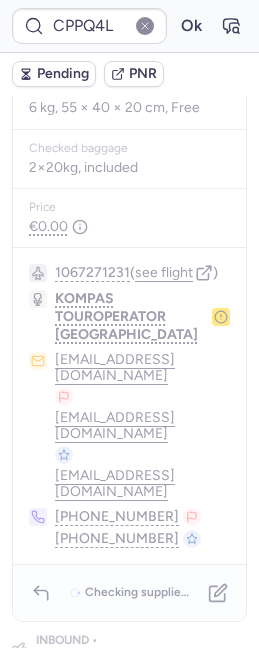 scroll, scrollTop: 0, scrollLeft: 0, axis: both 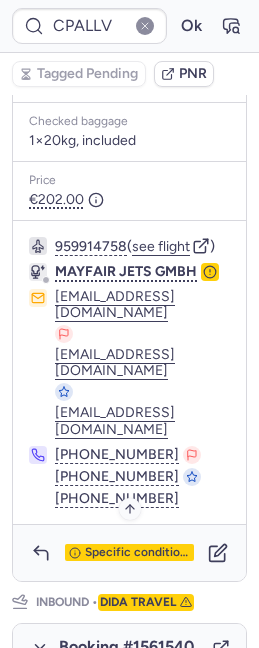 click on "Specific conditions" at bounding box center (129, 553) 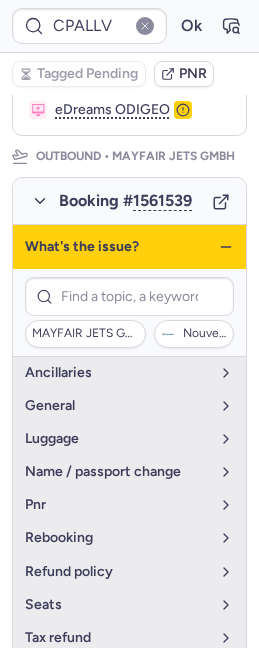 scroll, scrollTop: 405, scrollLeft: 0, axis: vertical 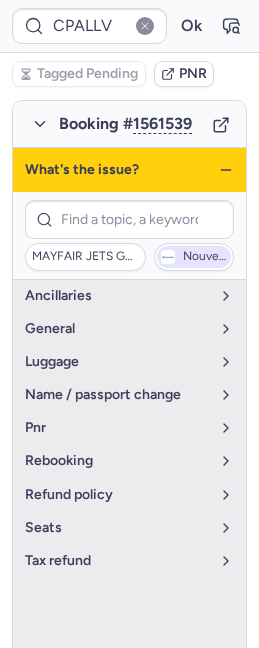 click on "Nouvelair" at bounding box center [205, 257] 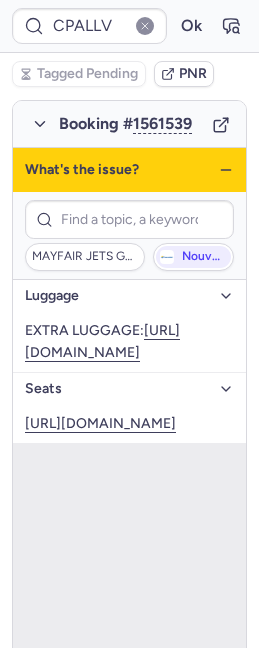 click 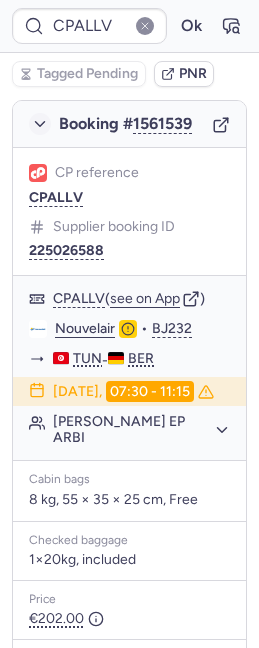 click 